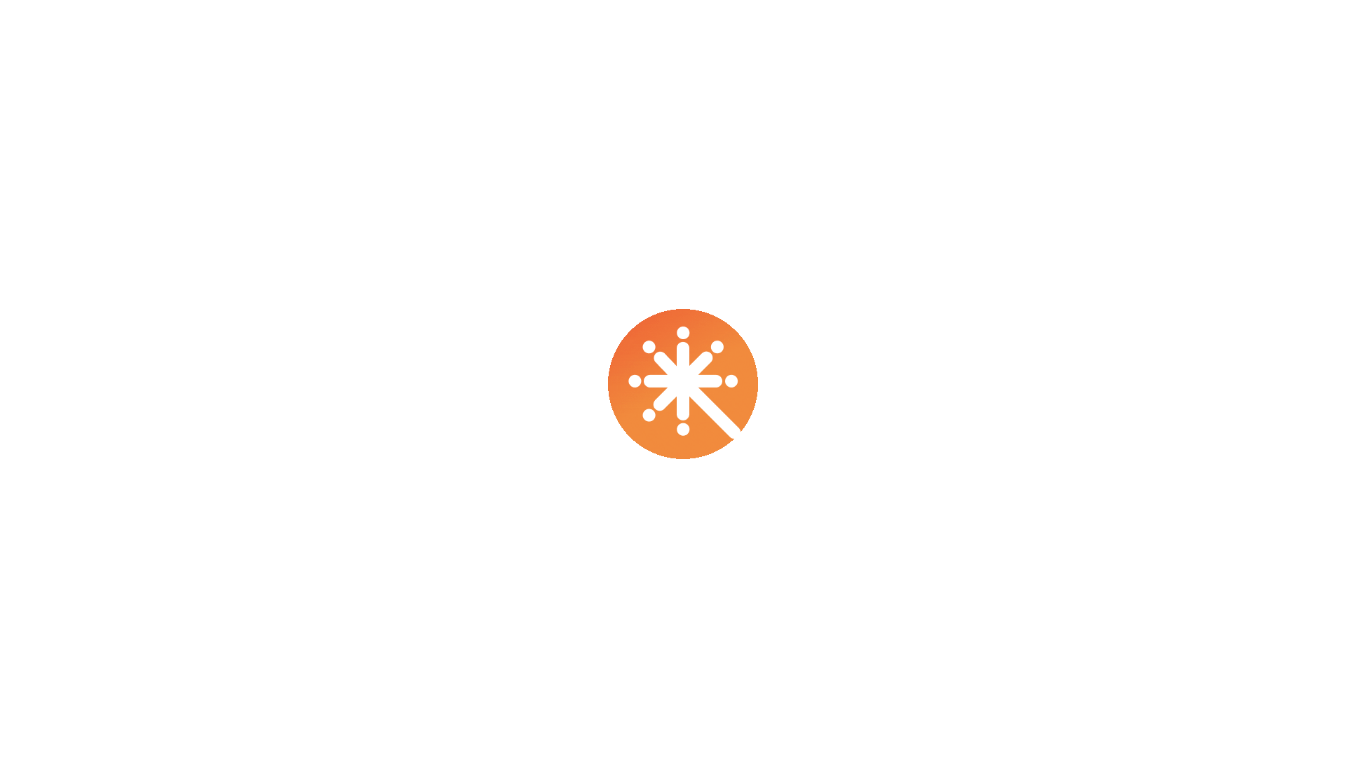 scroll, scrollTop: 0, scrollLeft: 0, axis: both 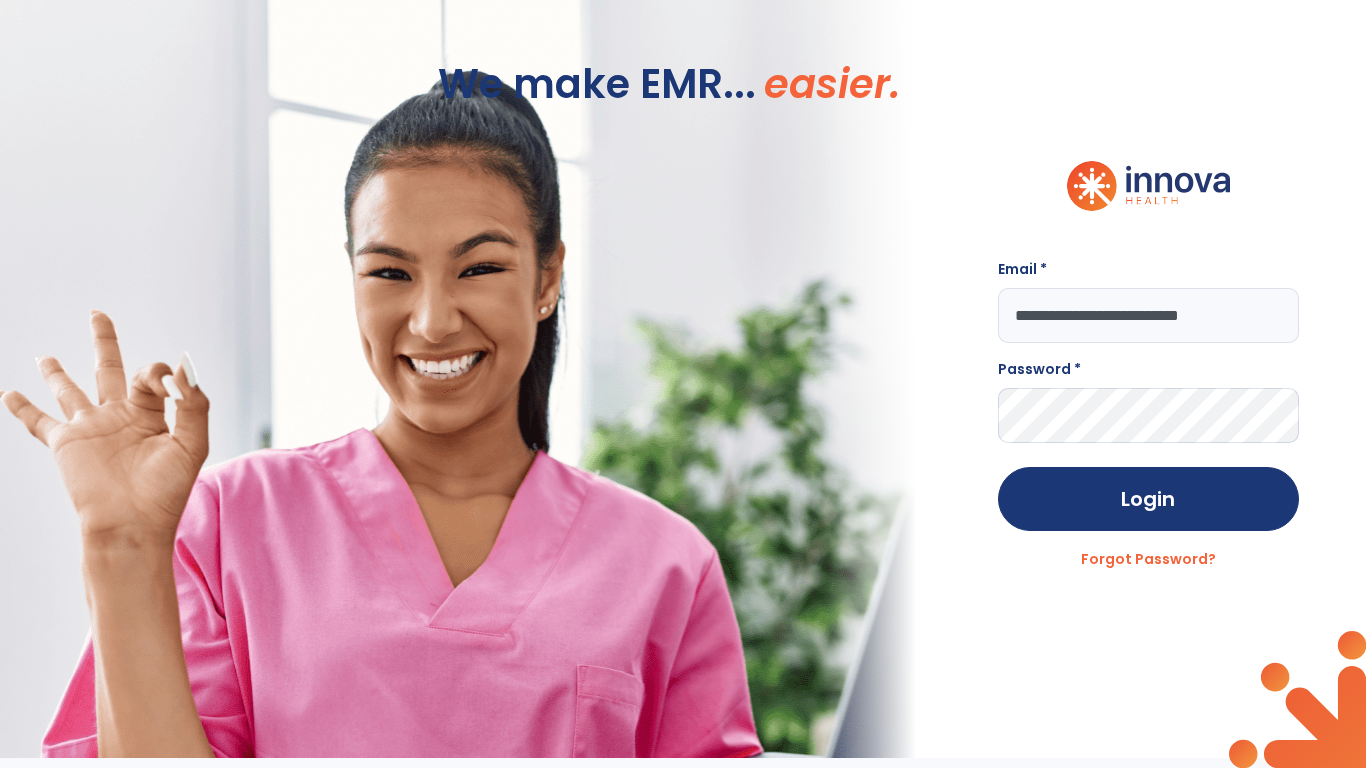 type on "**********" 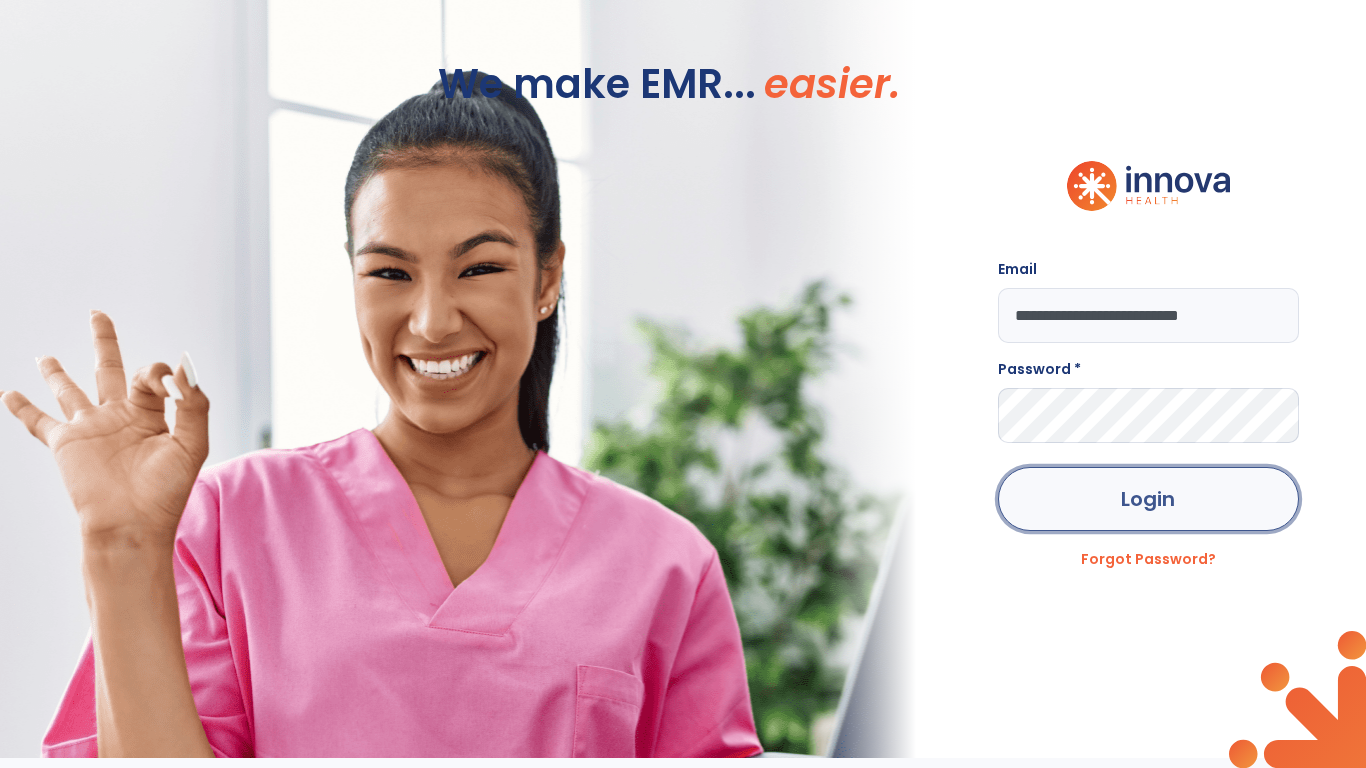 click on "Login" 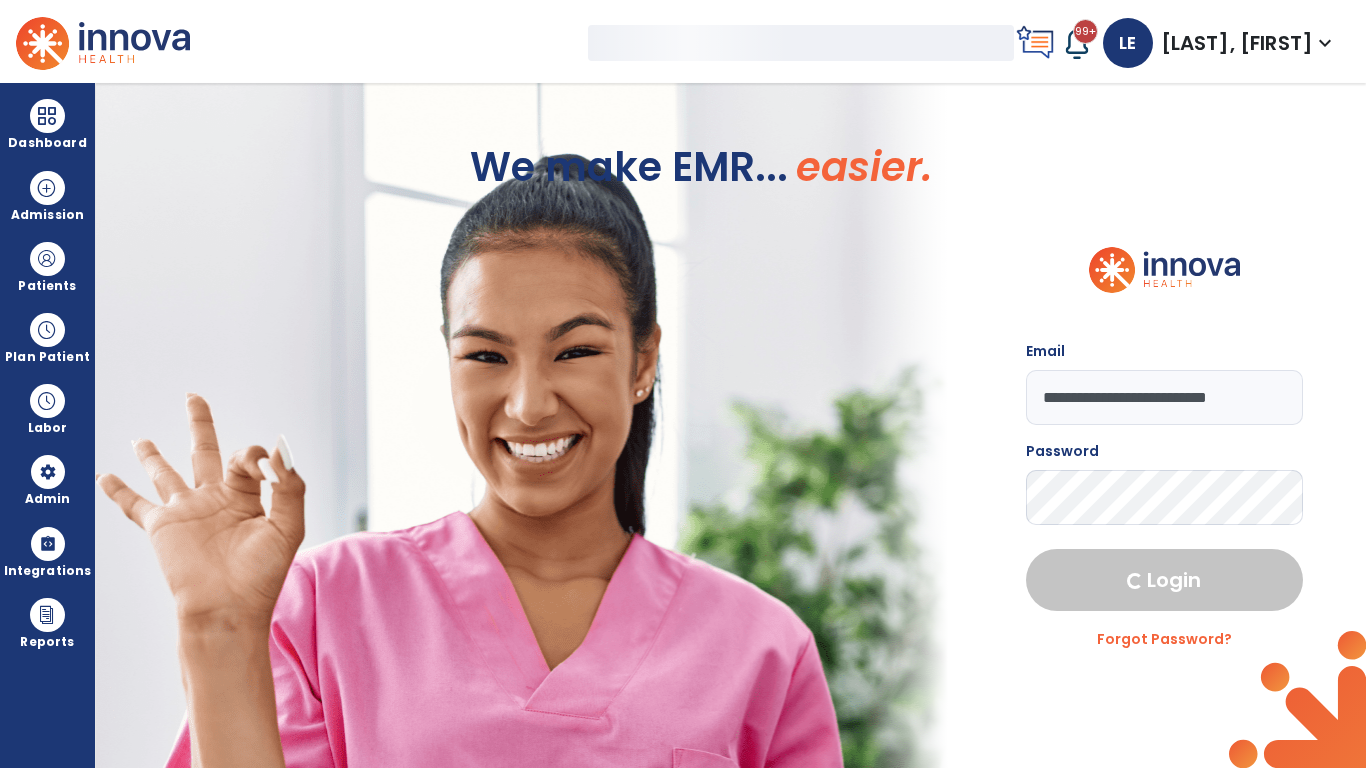 select on "***" 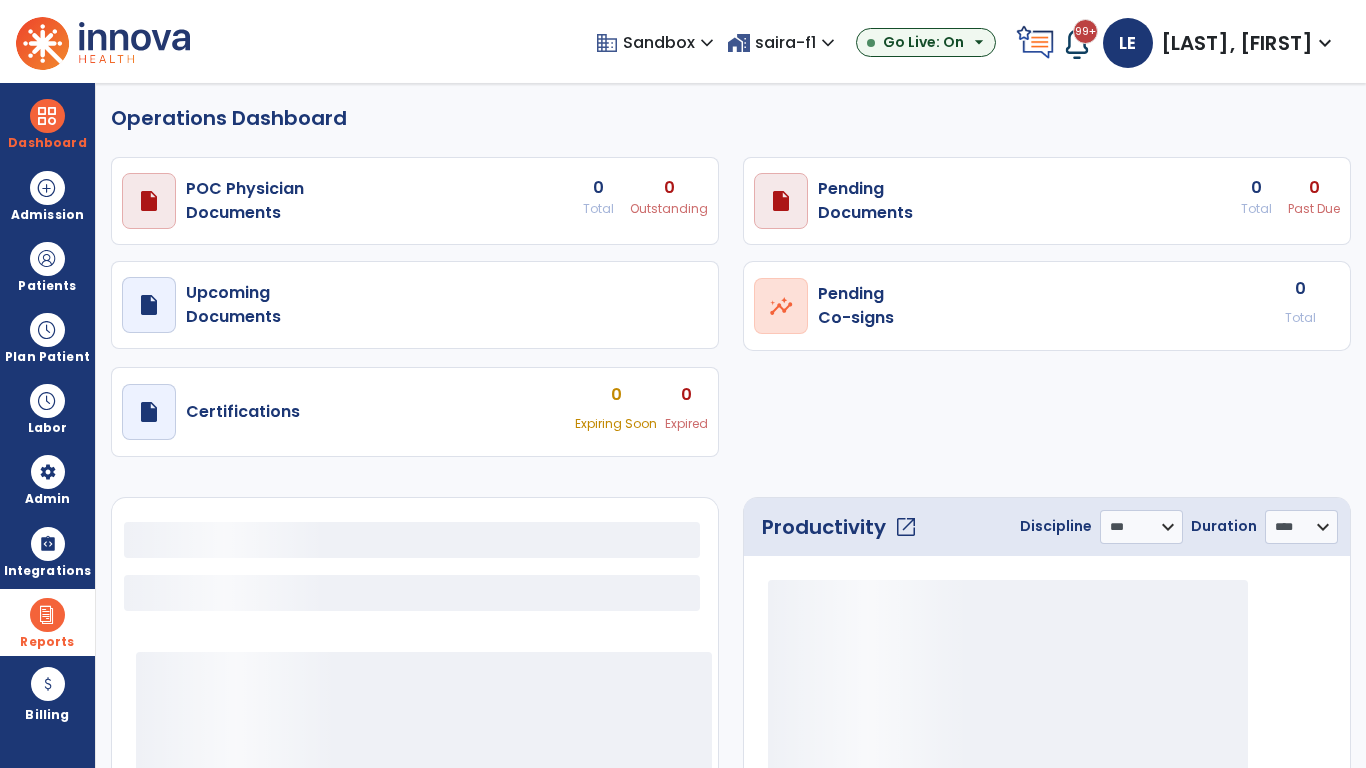 click at bounding box center [47, 615] 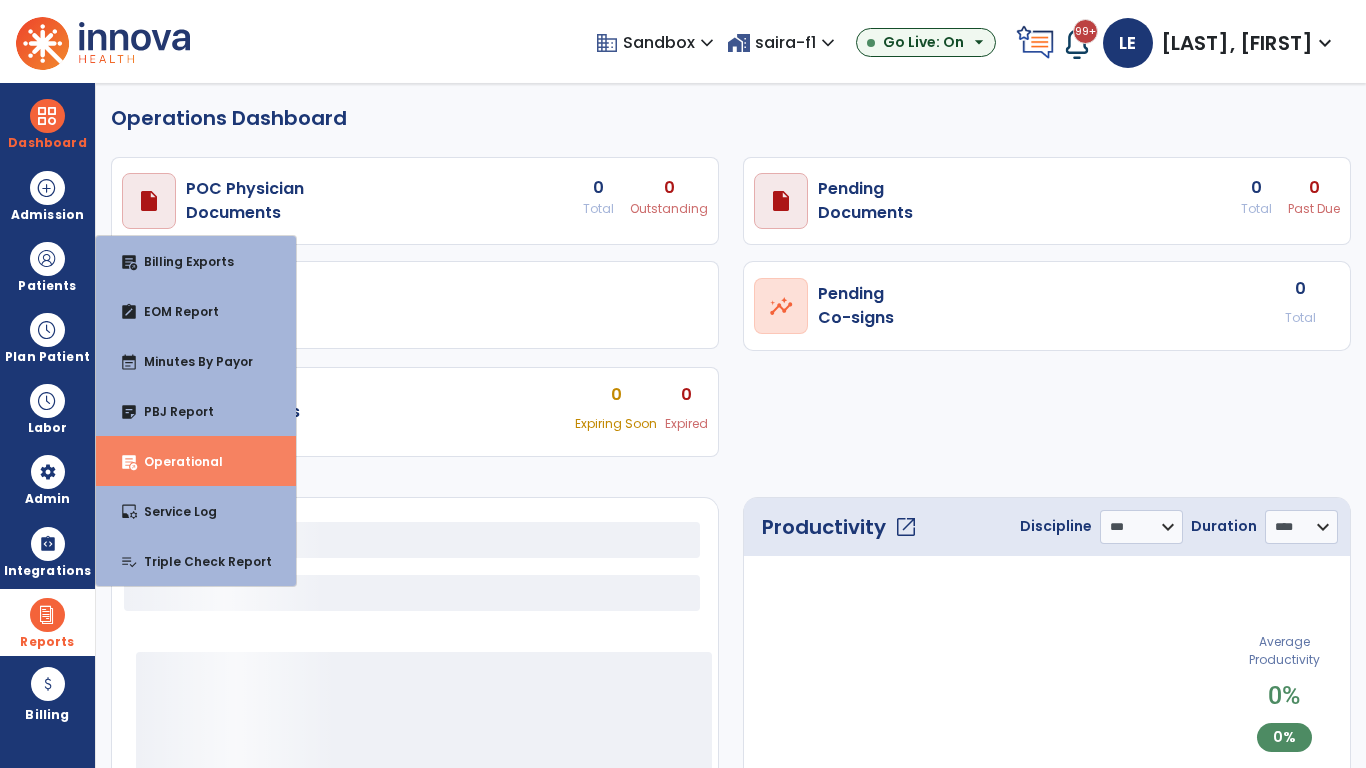 click on "Operational" at bounding box center (175, 461) 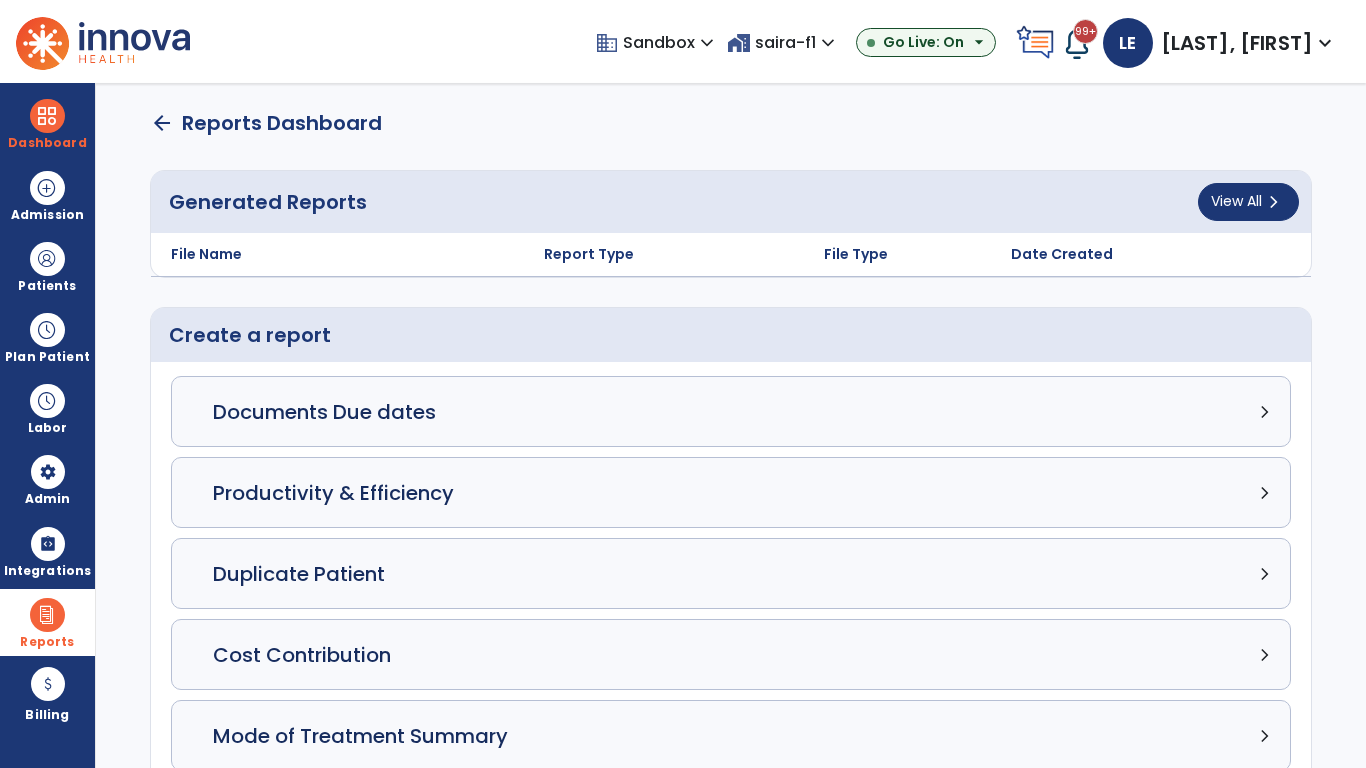click on "Census Detail chevron_right" 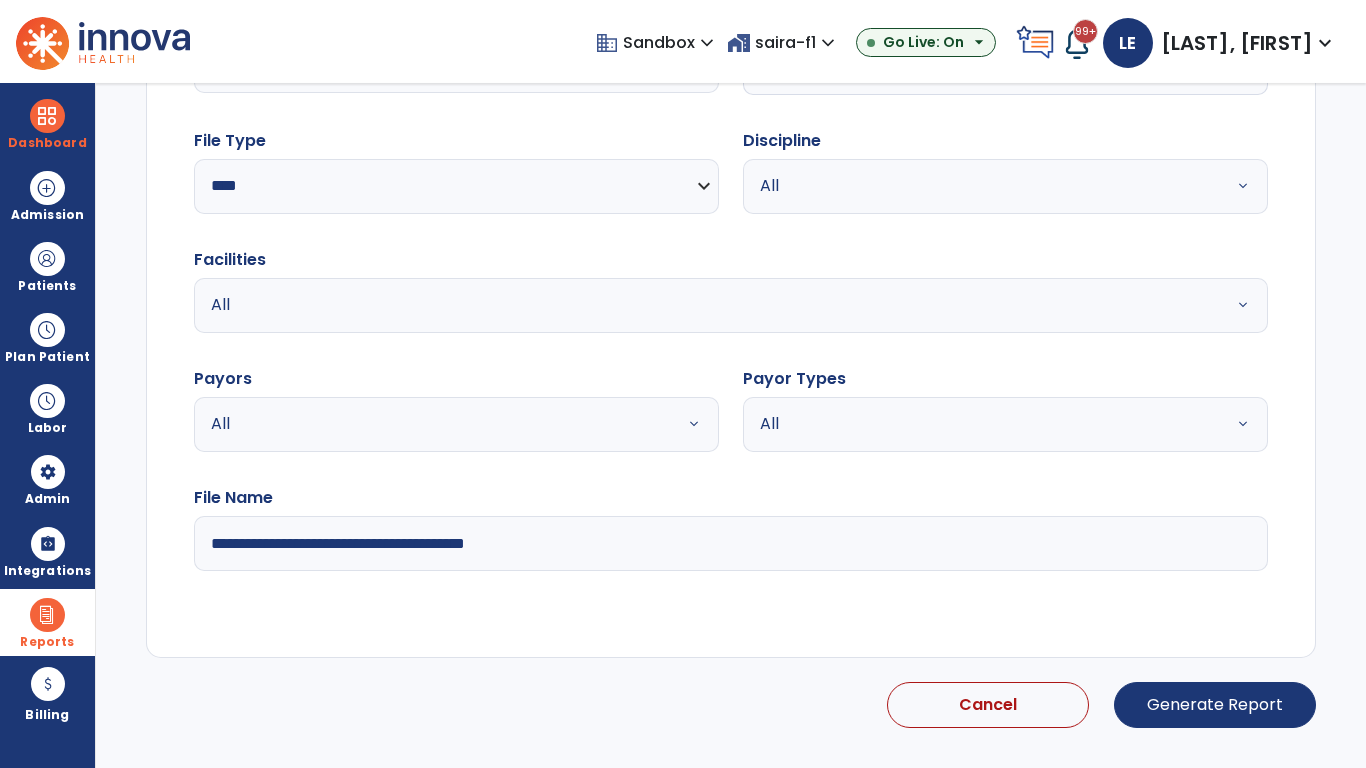 select on "*****" 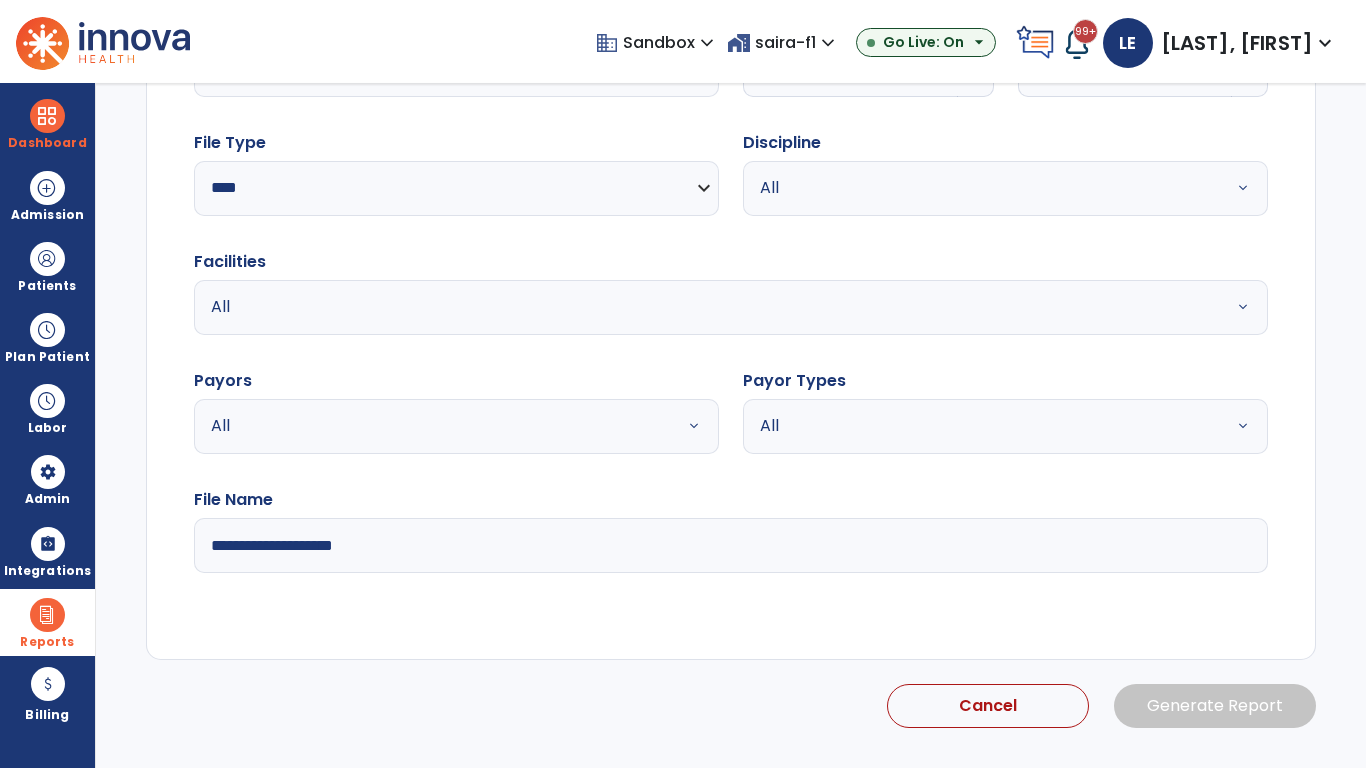click 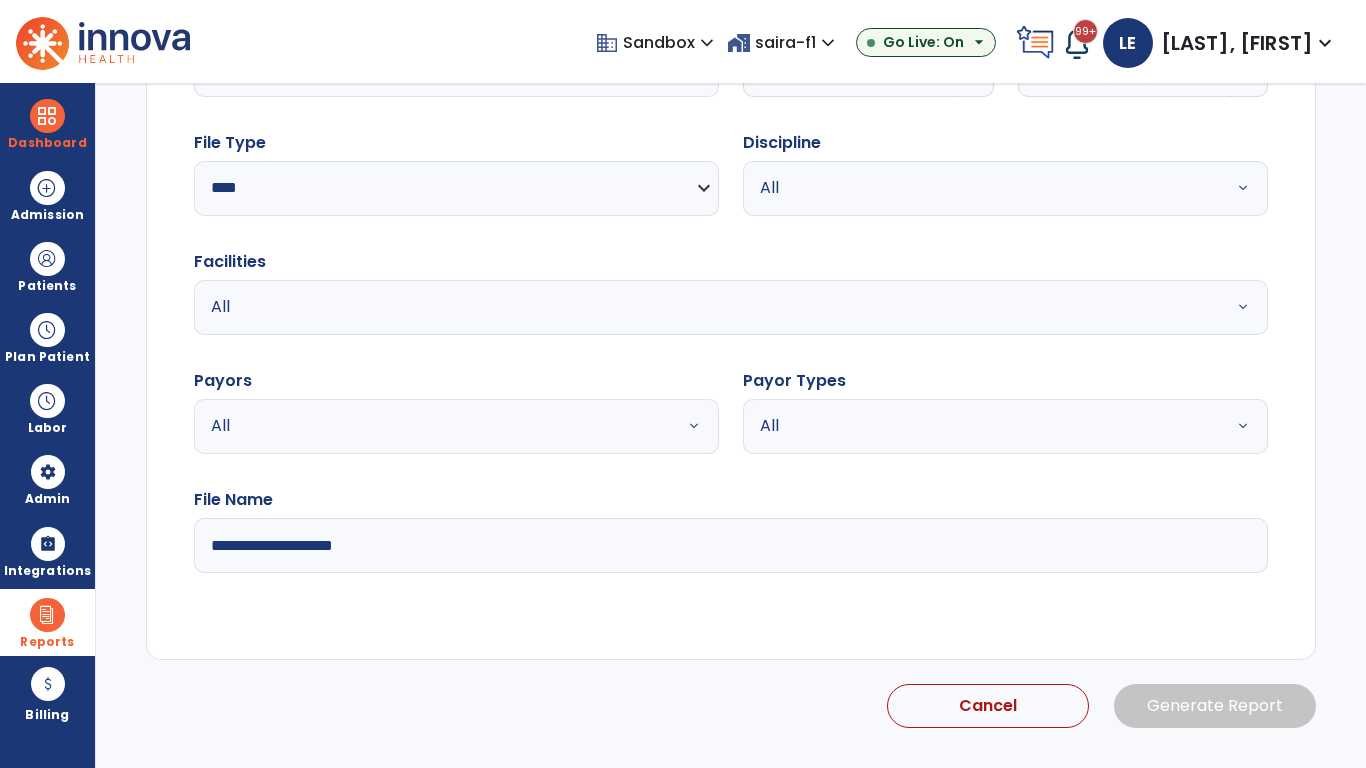 select on "*" 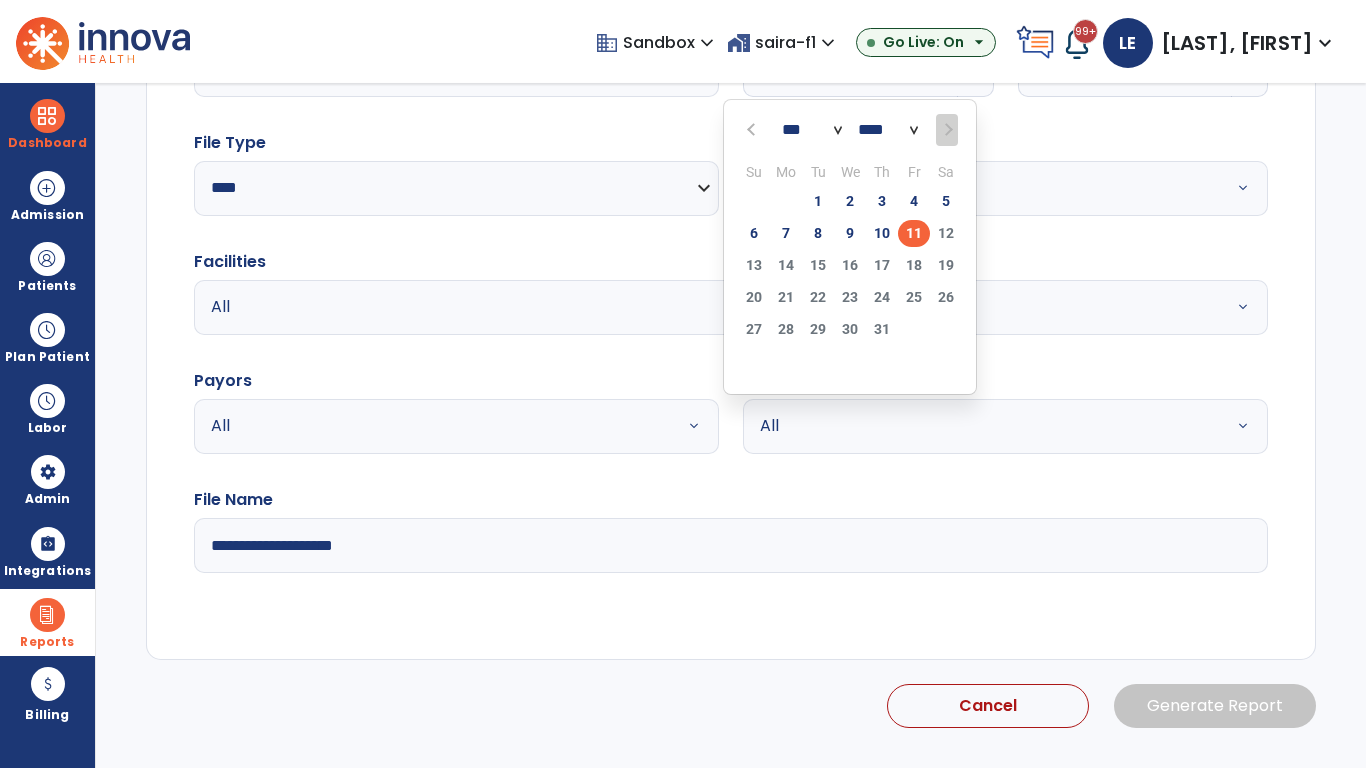 scroll, scrollTop: 192, scrollLeft: 0, axis: vertical 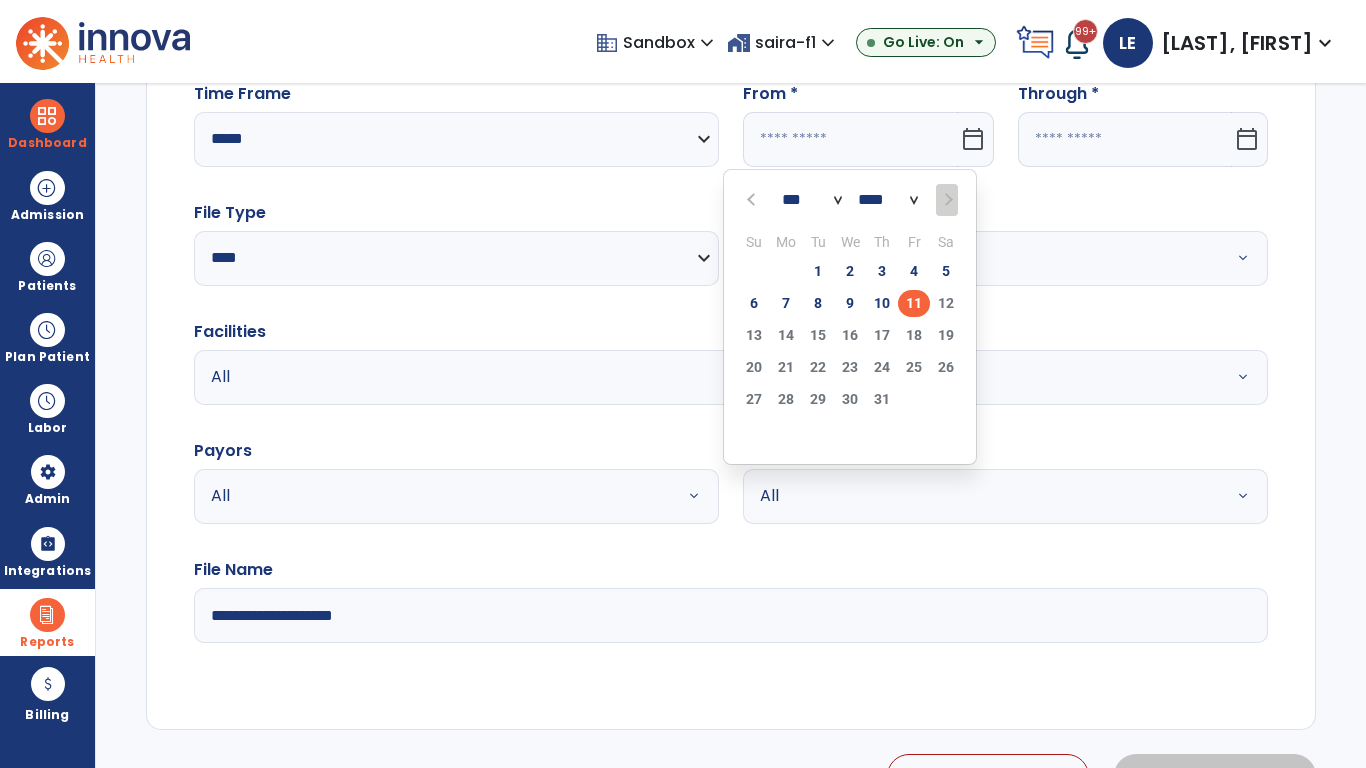 select on "****" 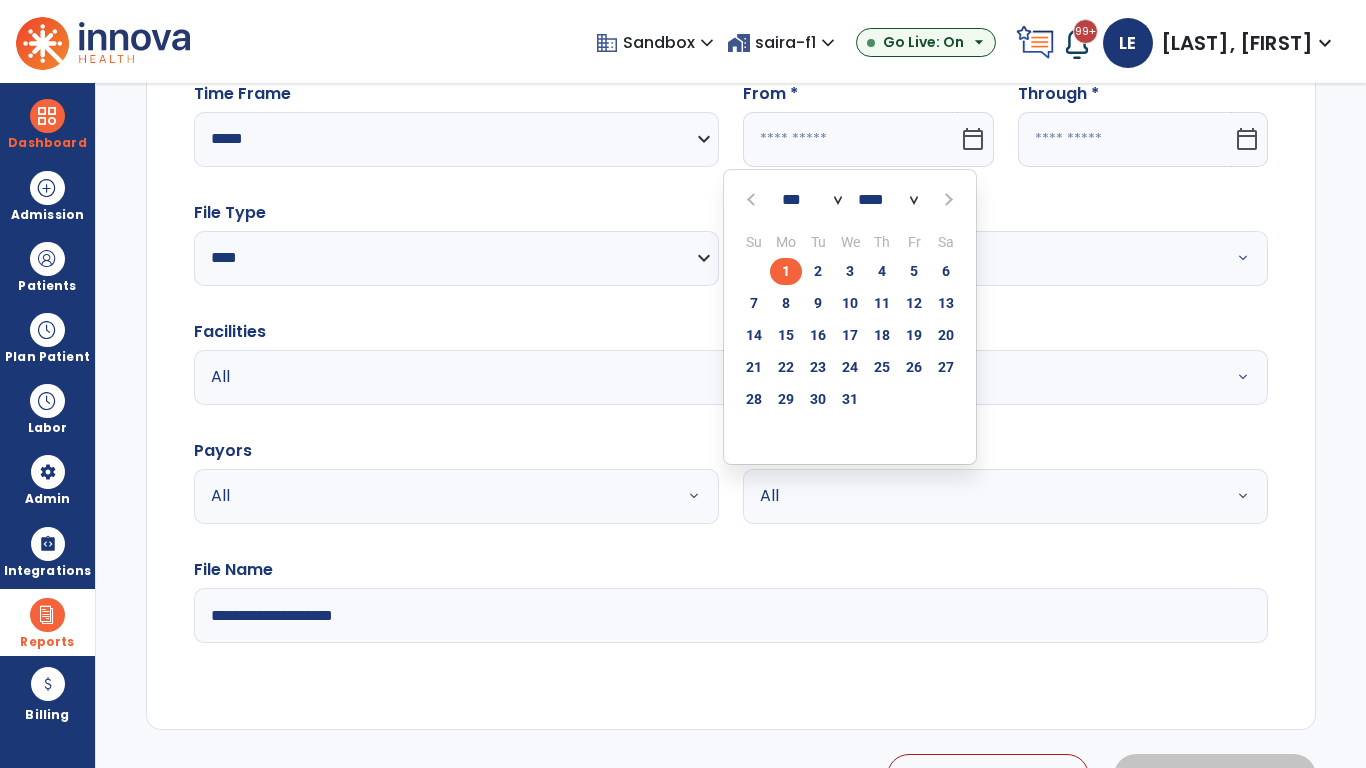 select on "**" 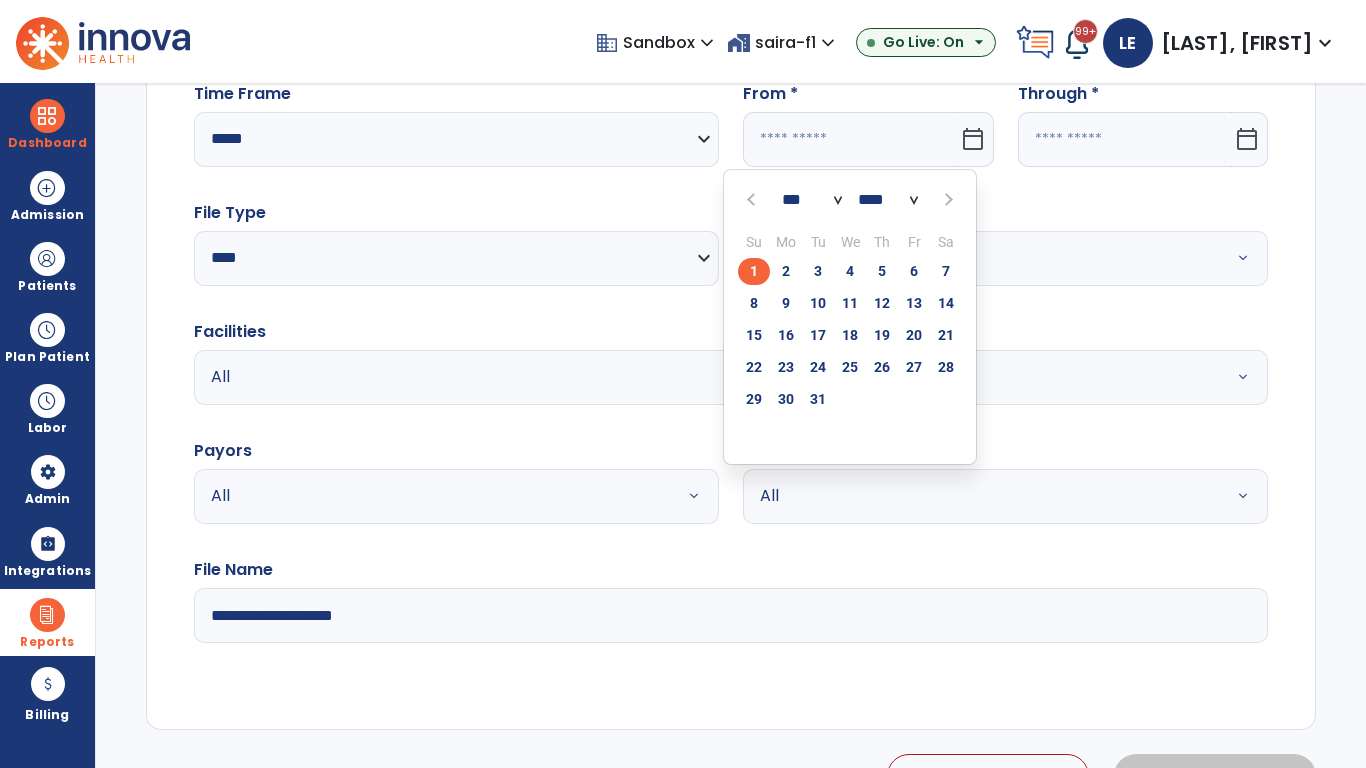 click on "1" 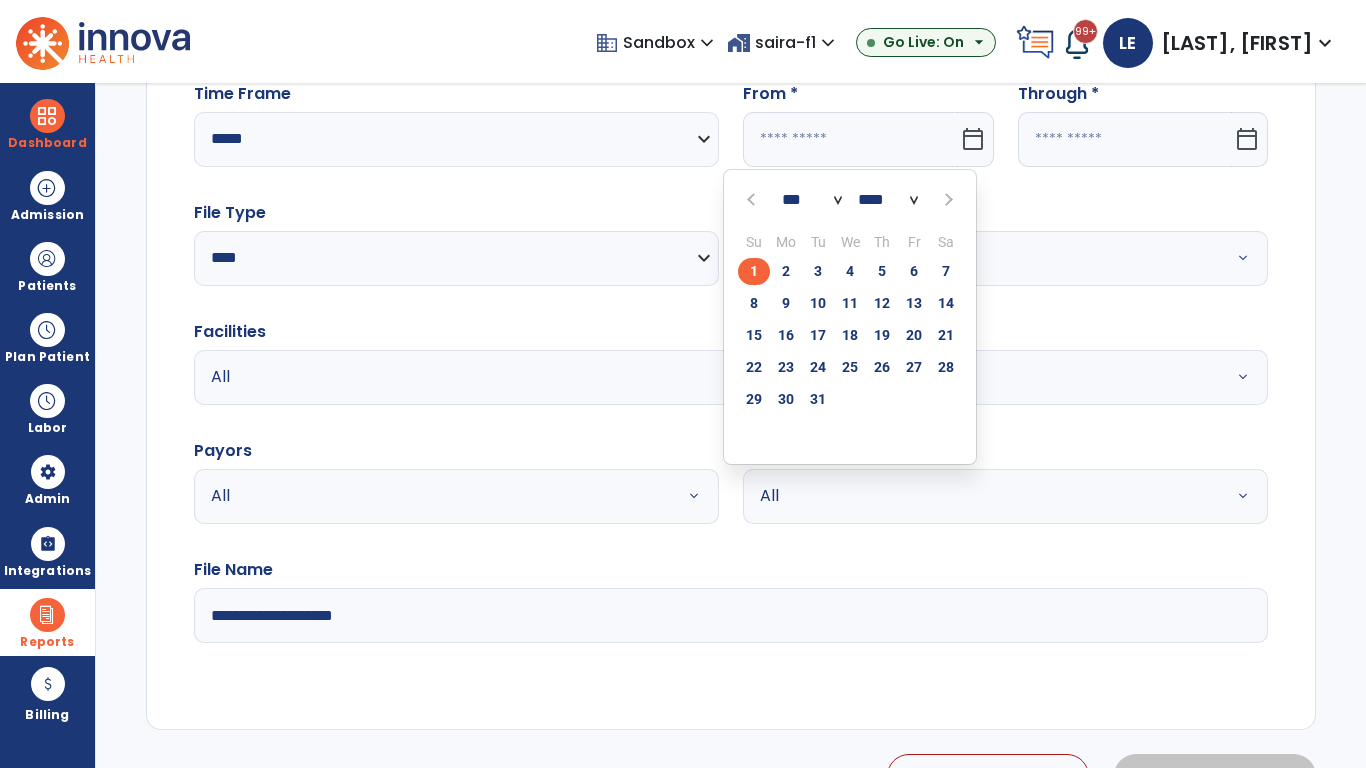 type on "**********" 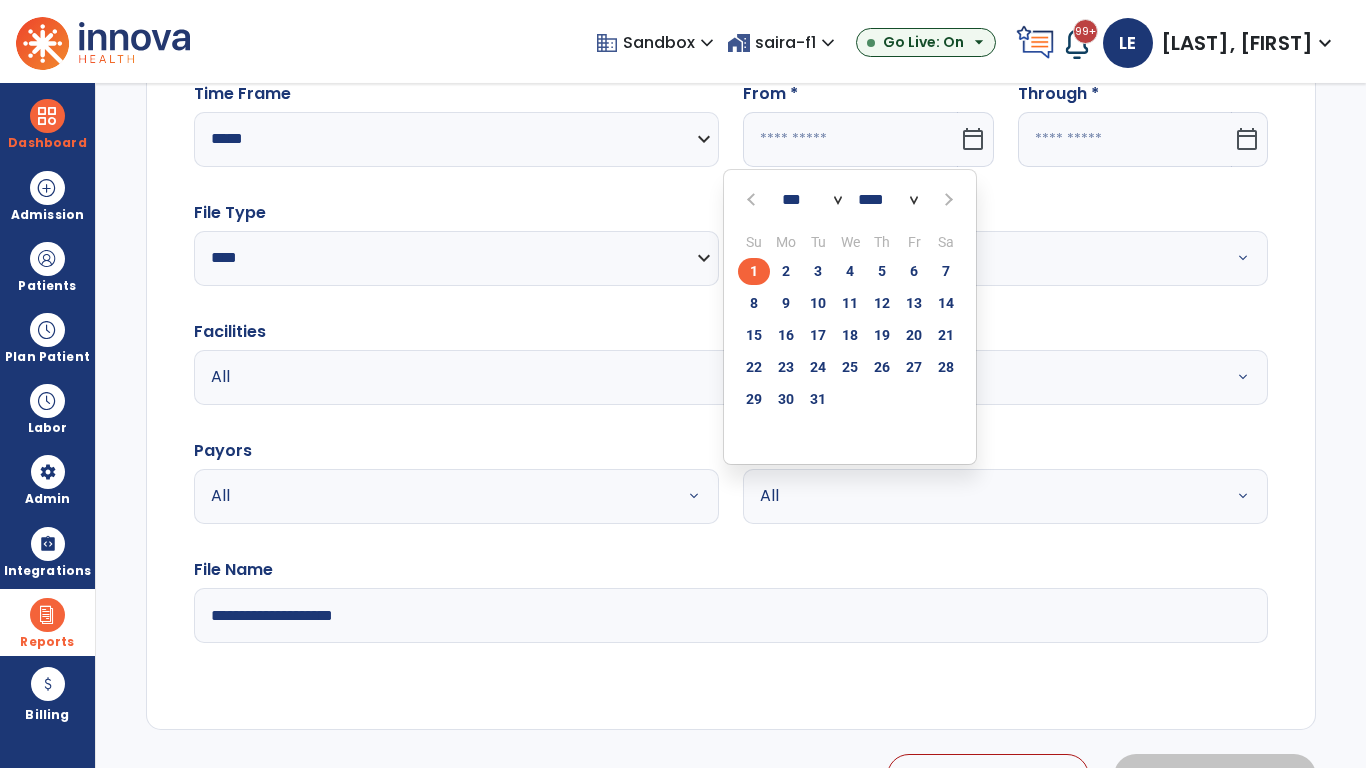 type on "*********" 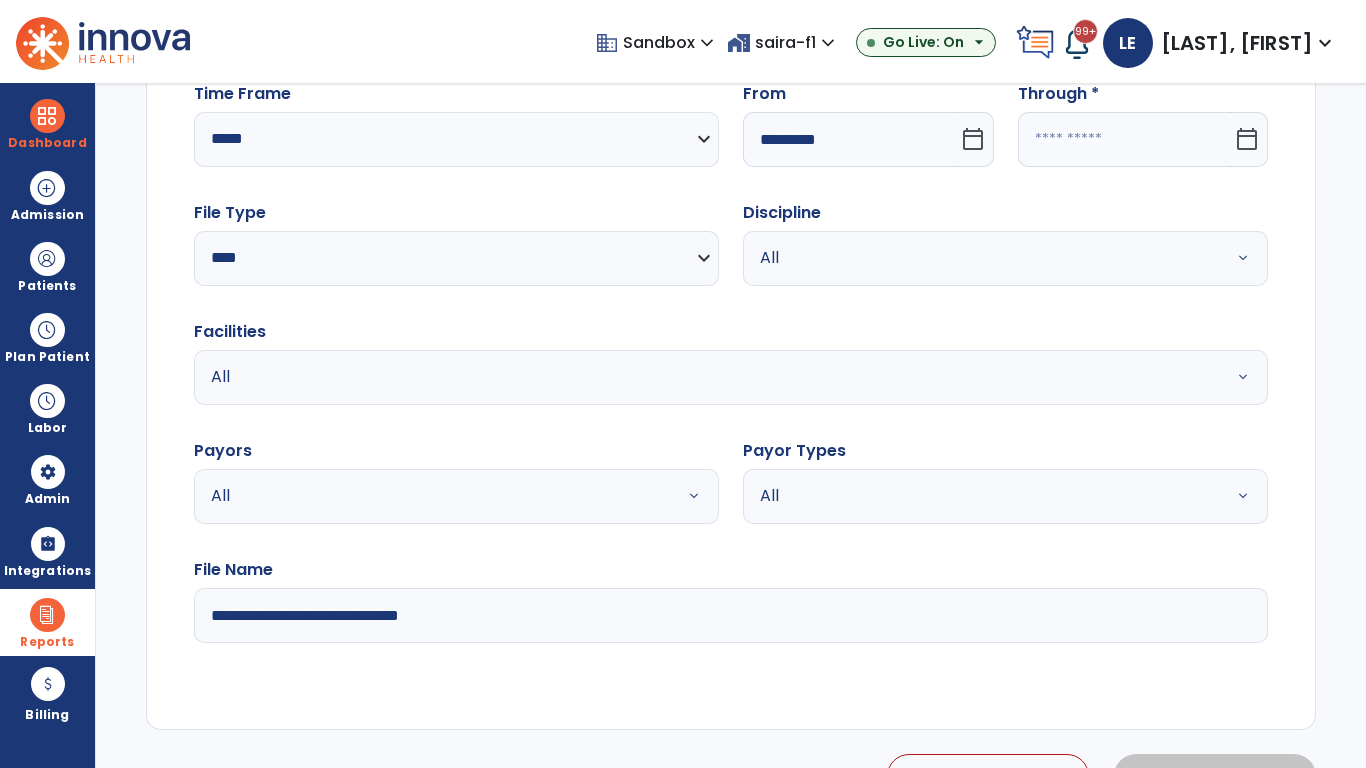 click 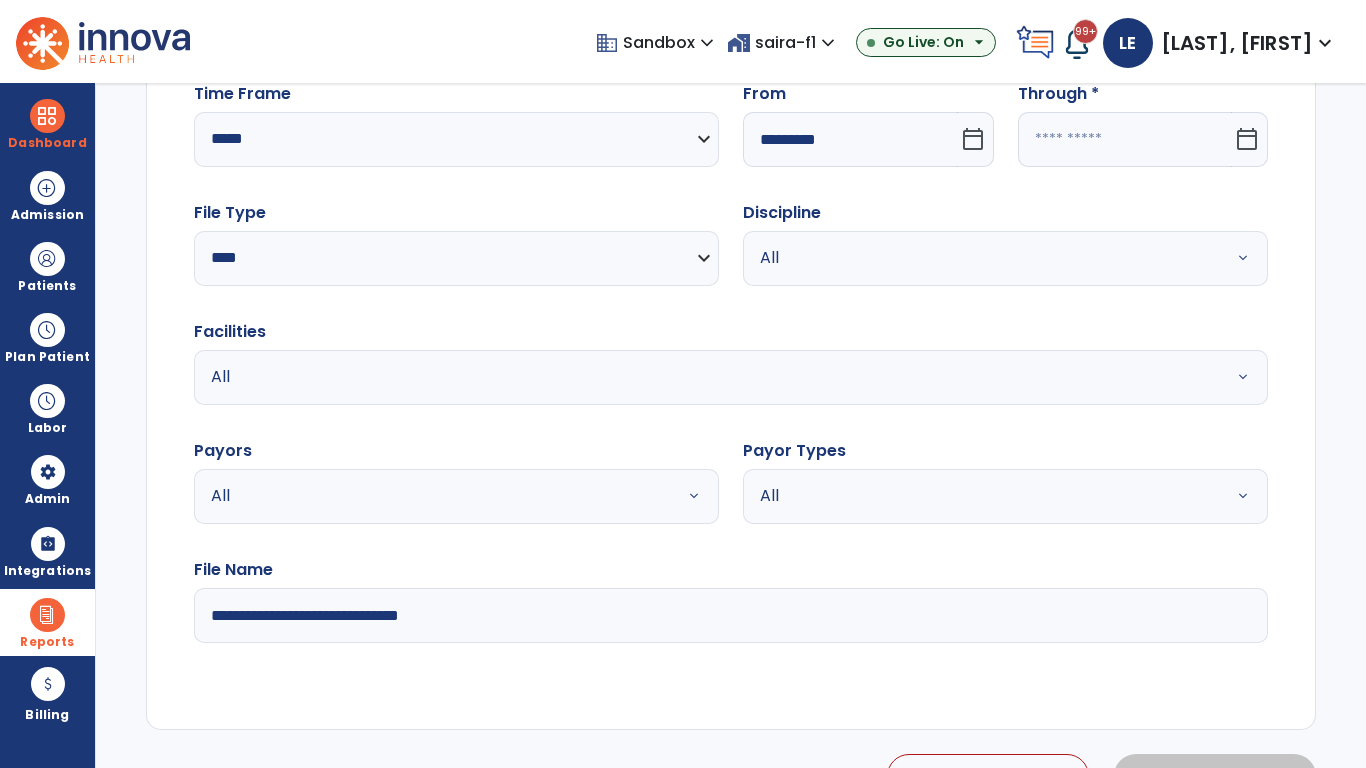 select on "*" 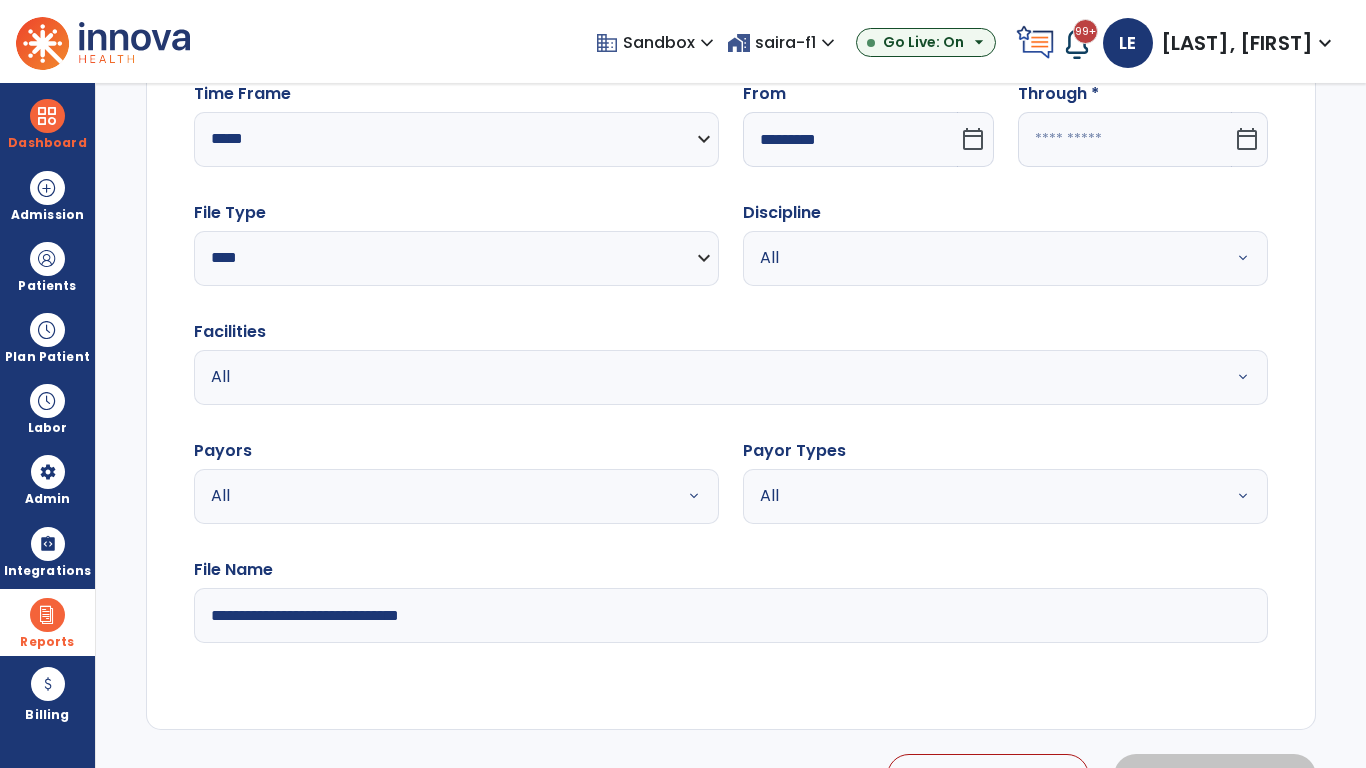 select on "****" 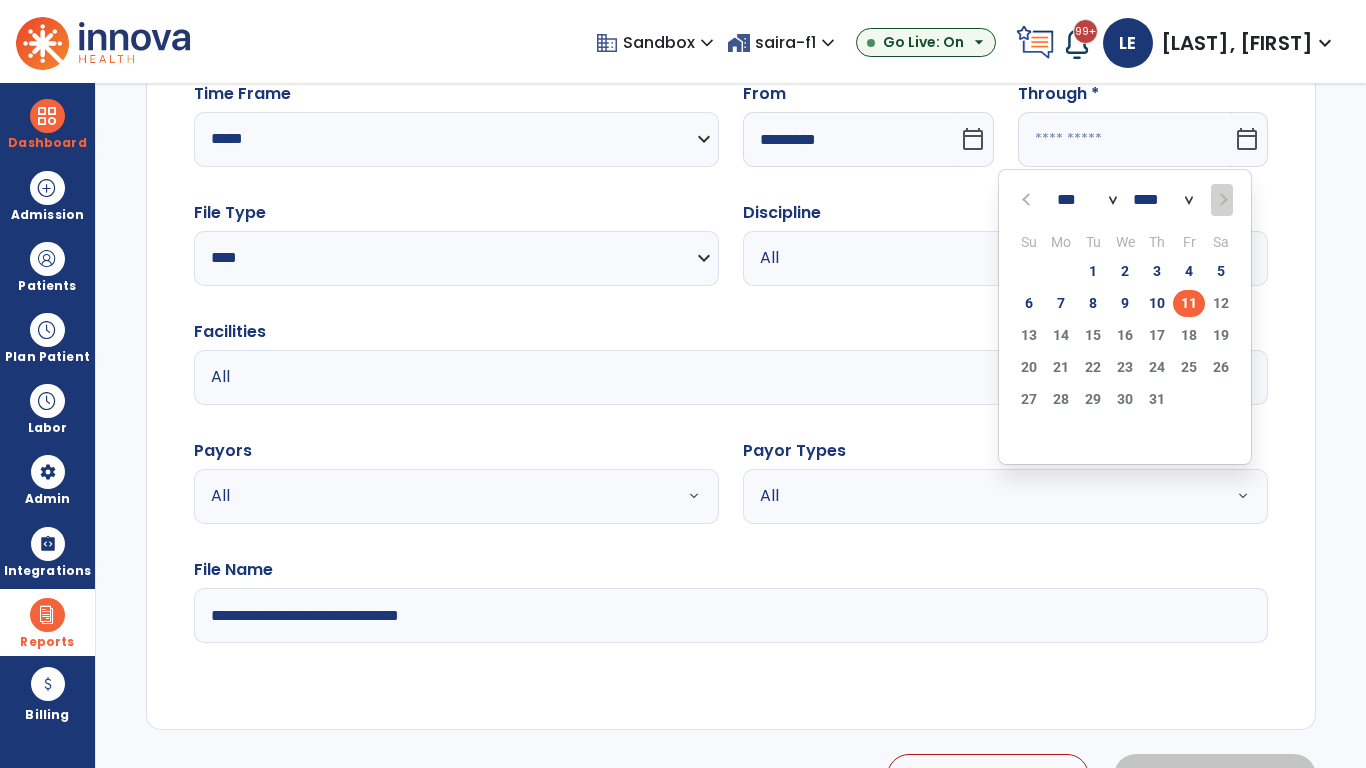 select on "*" 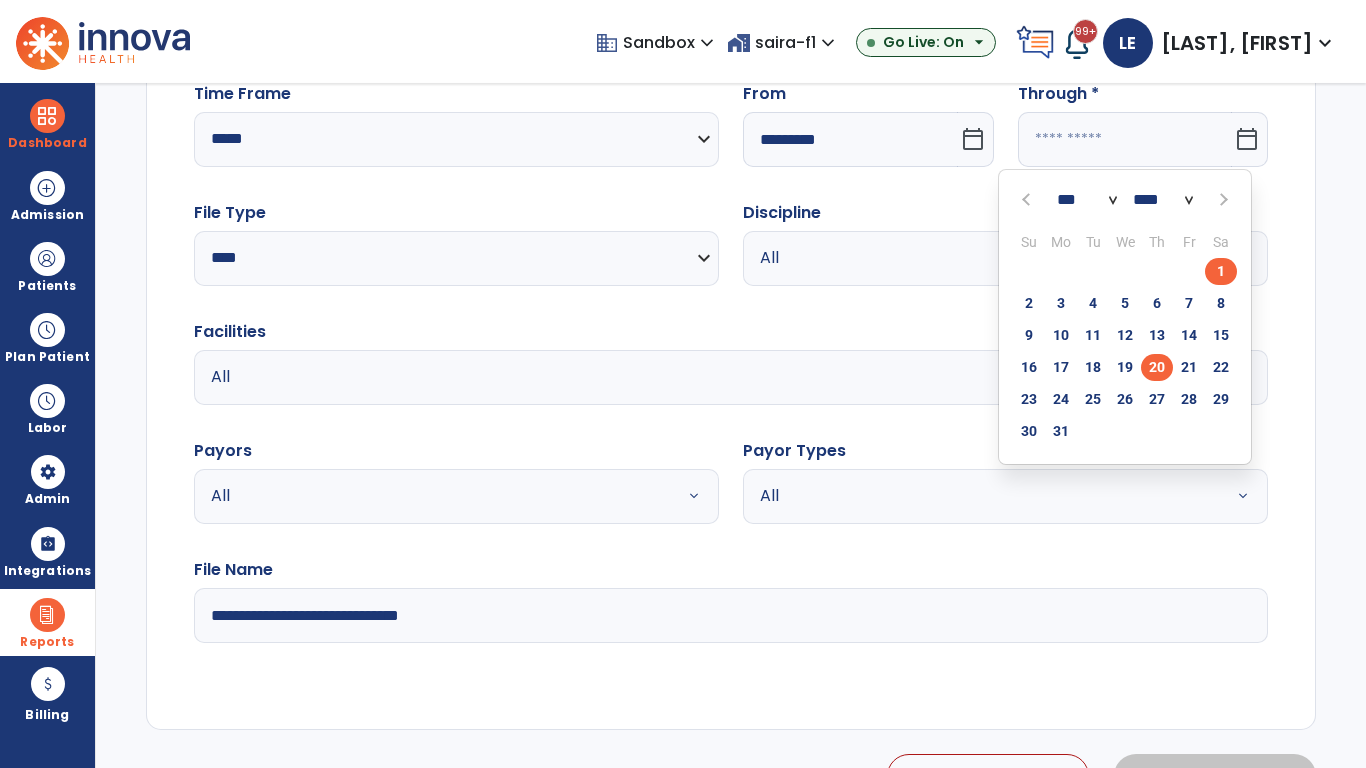 click on "20" 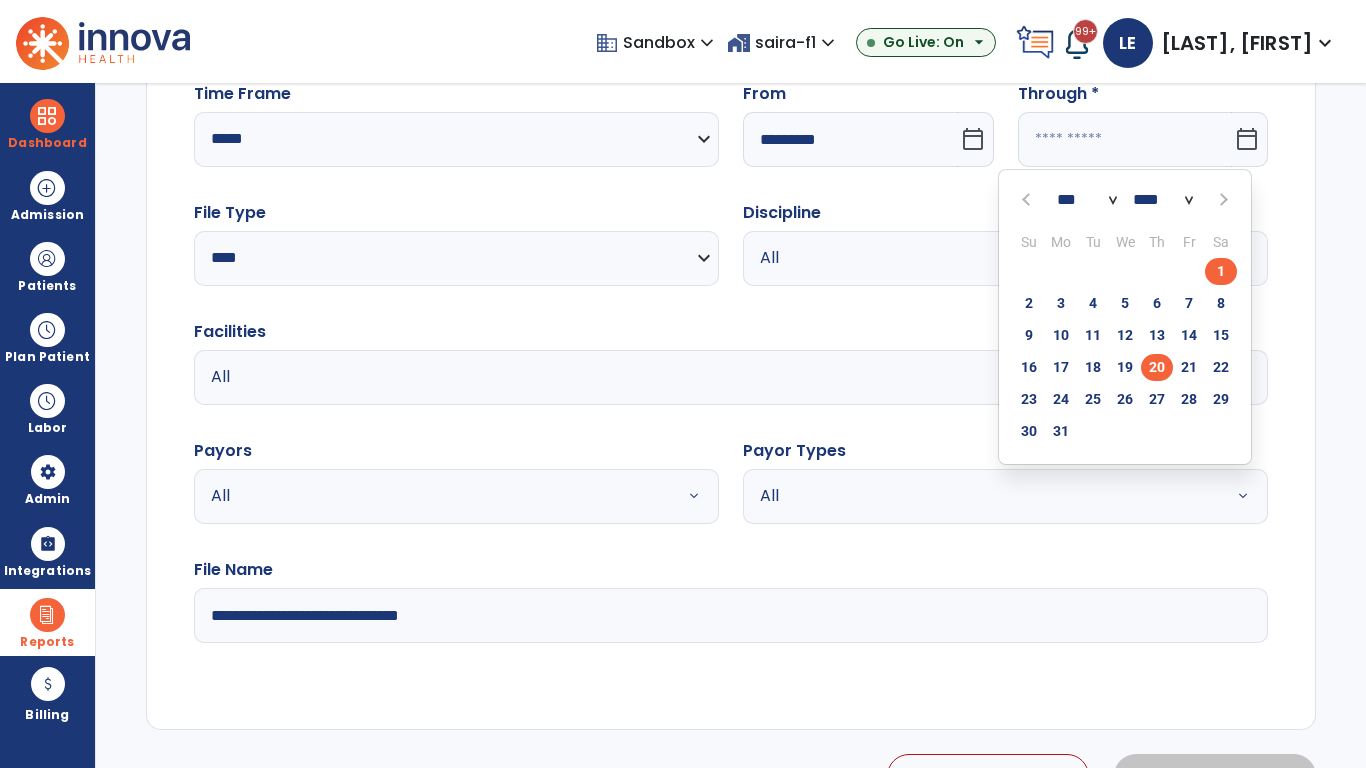 type on "**********" 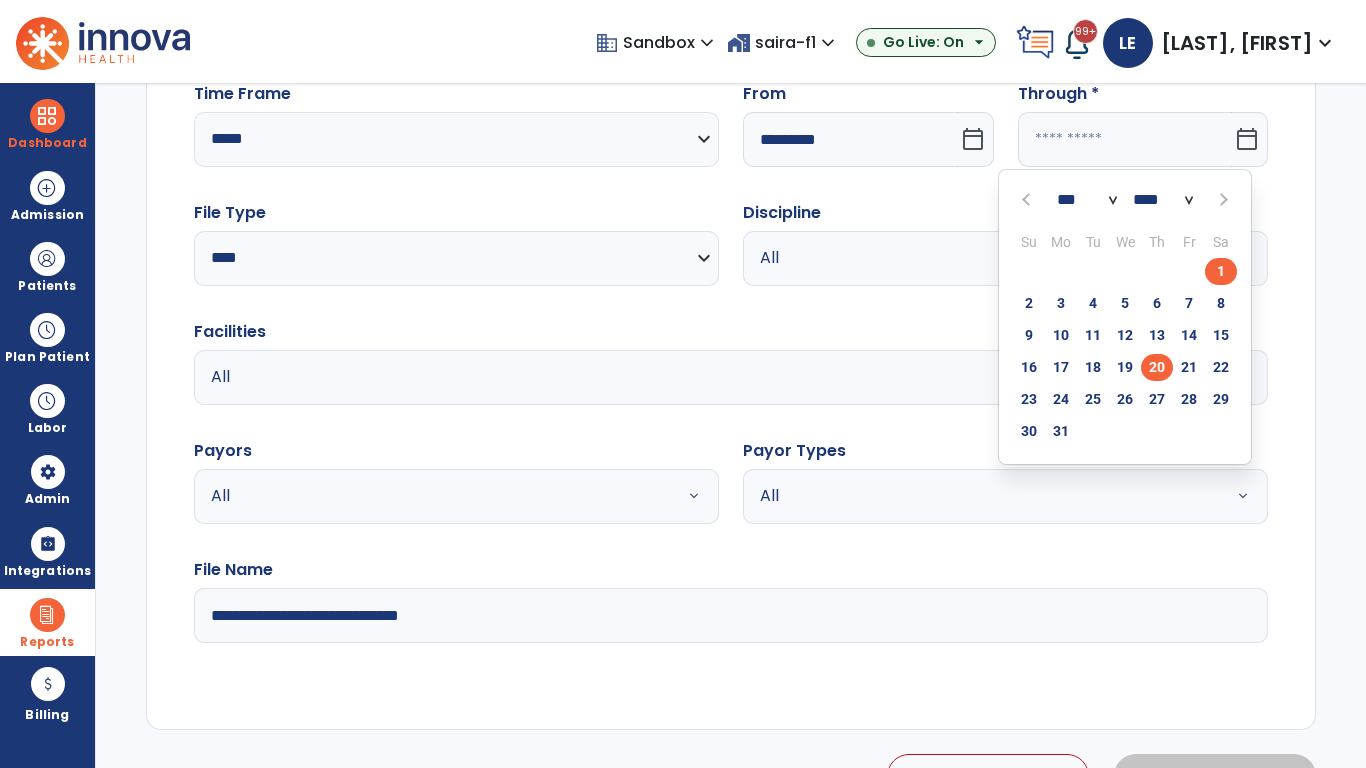 type on "*********" 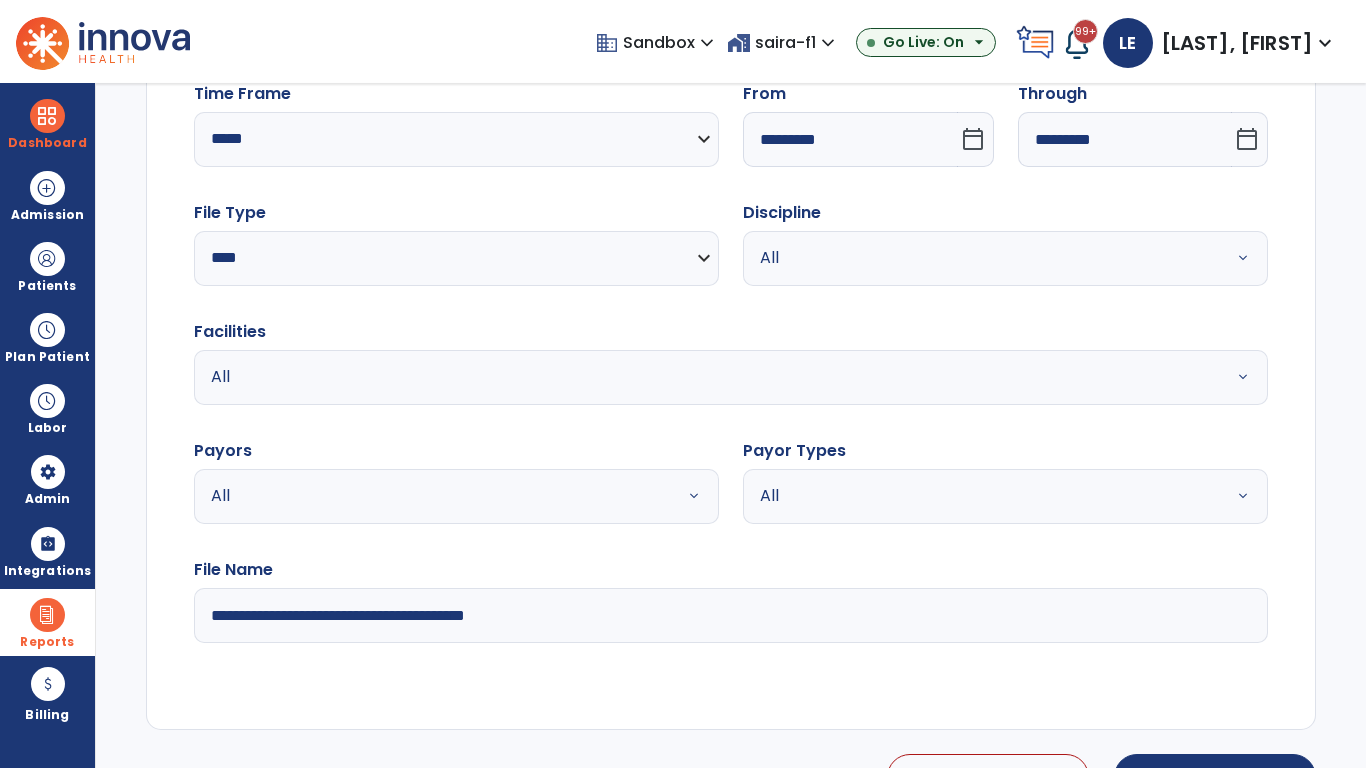 click on "All" at bounding box center [981, 258] 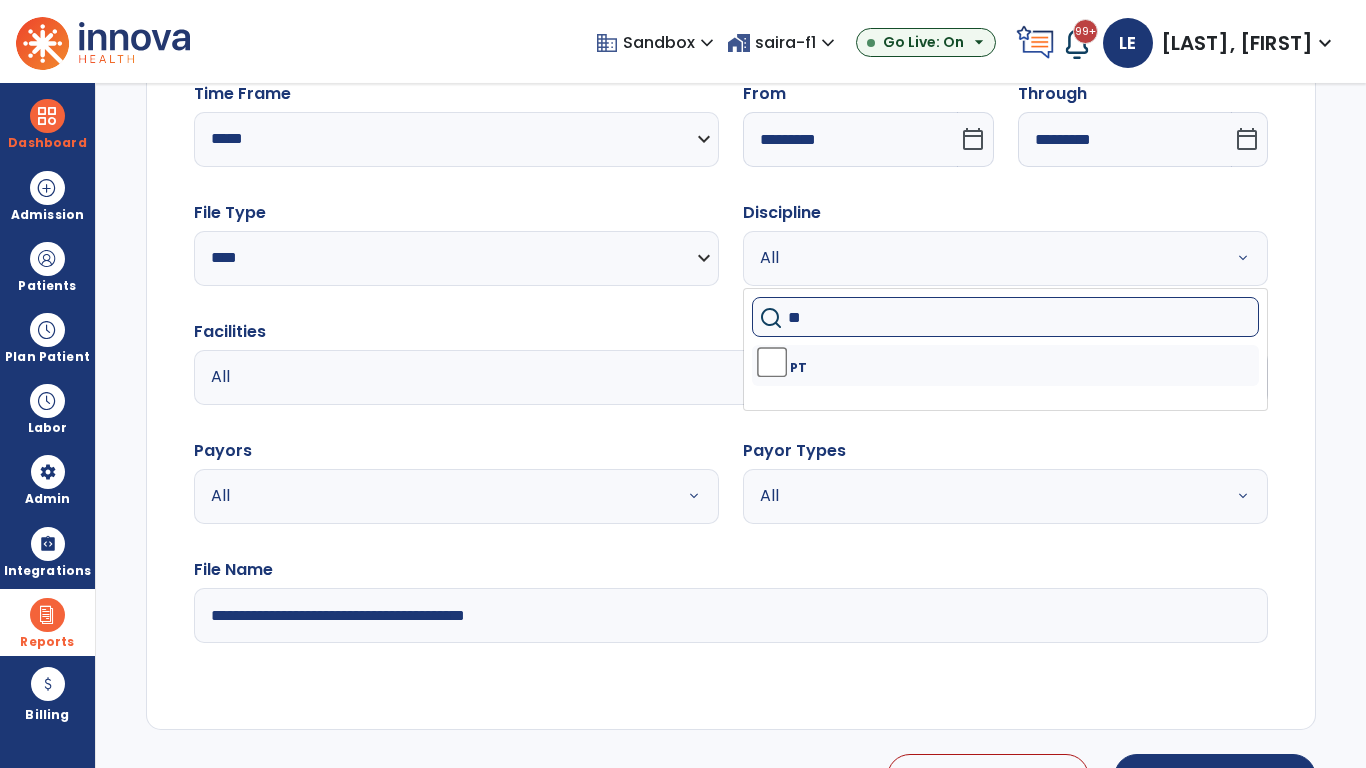 type on "**" 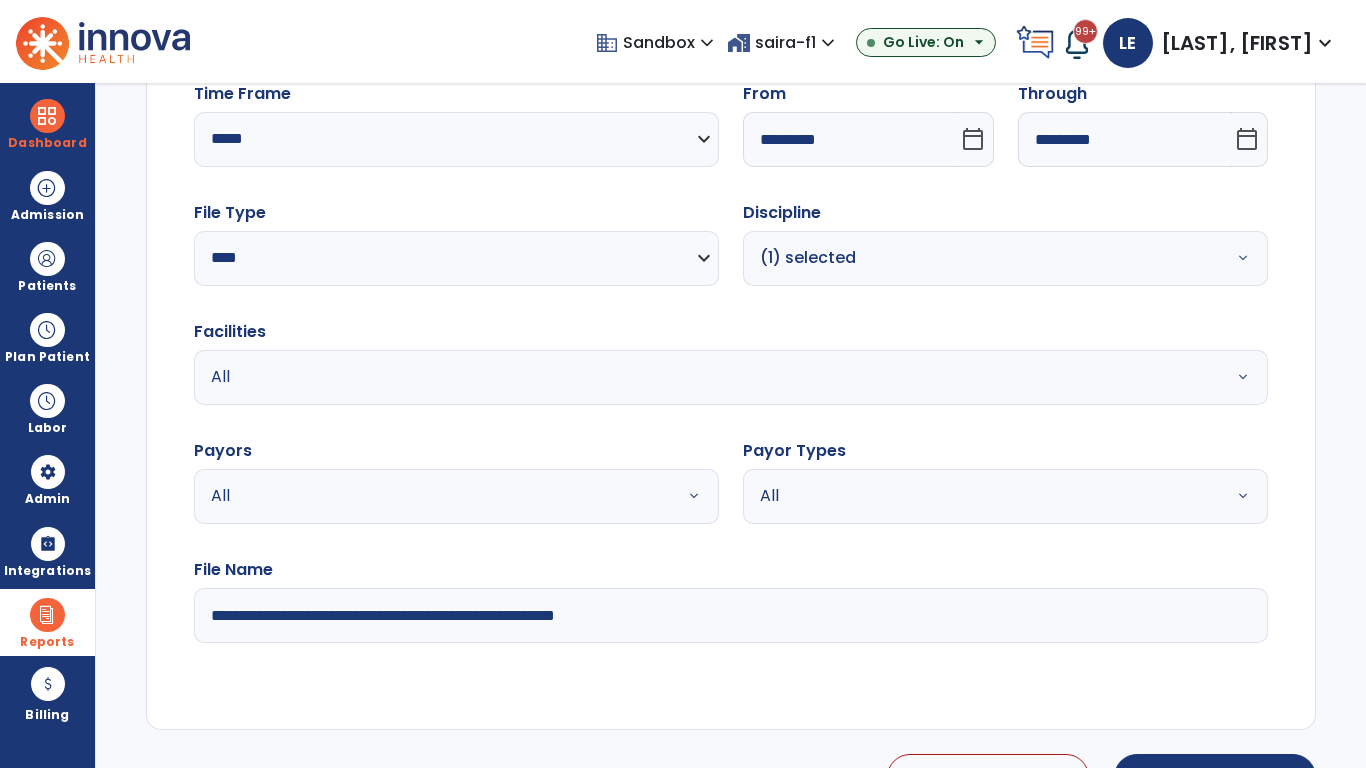 type on "**********" 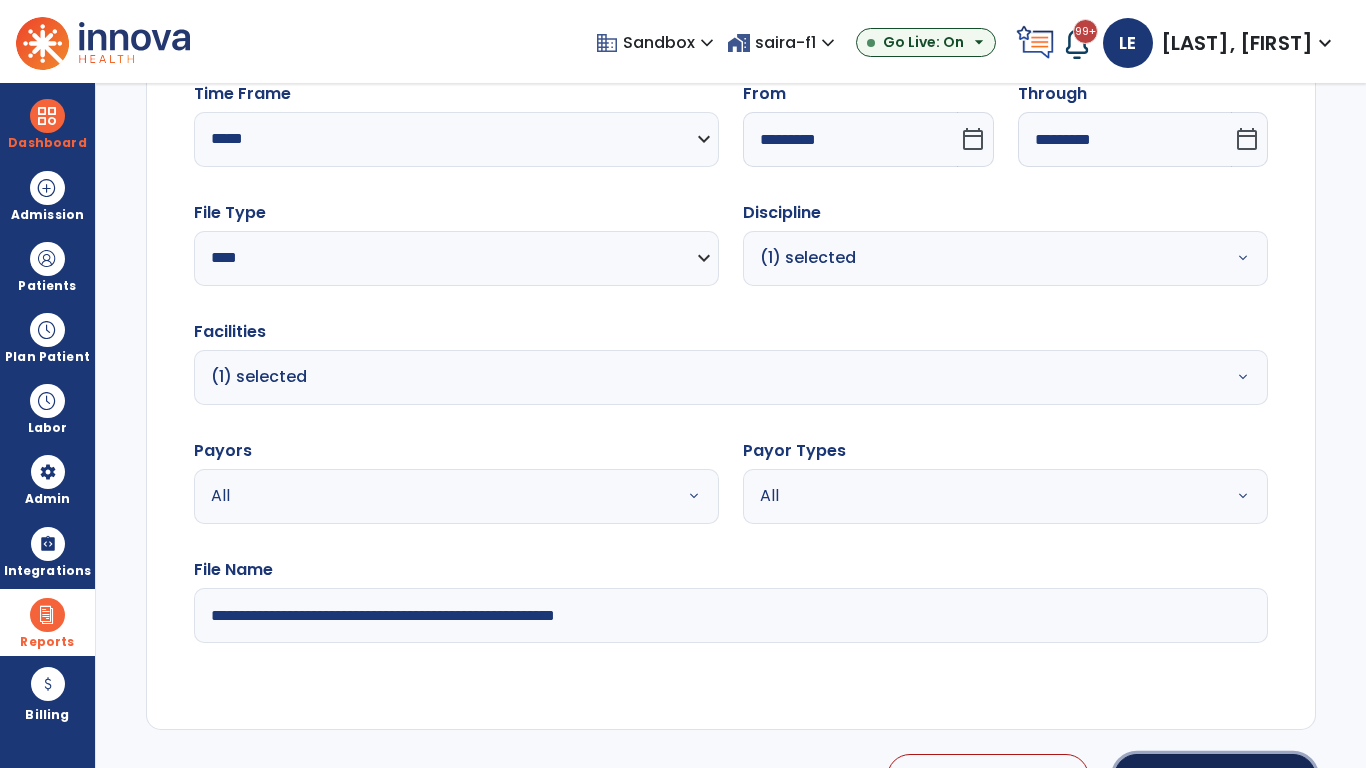 click on "Generate Report" 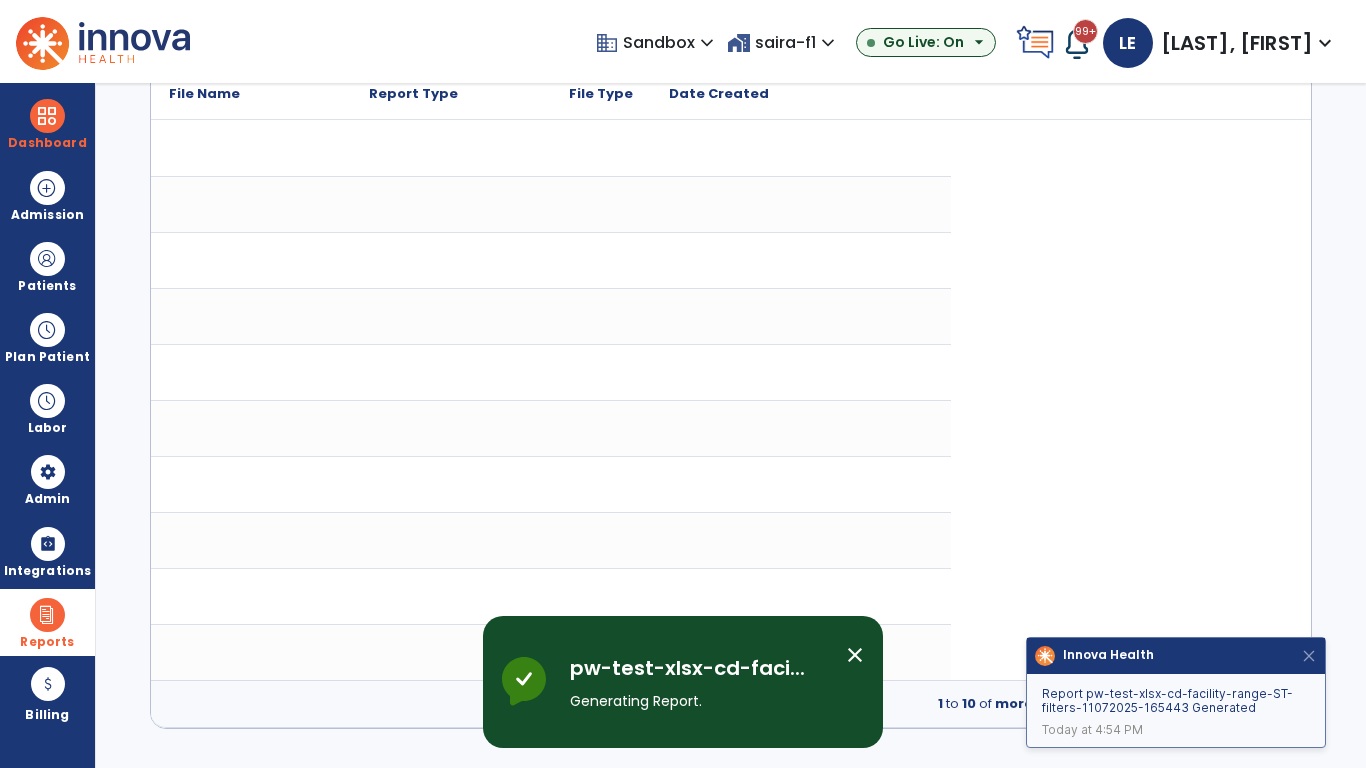 scroll, scrollTop: 0, scrollLeft: 0, axis: both 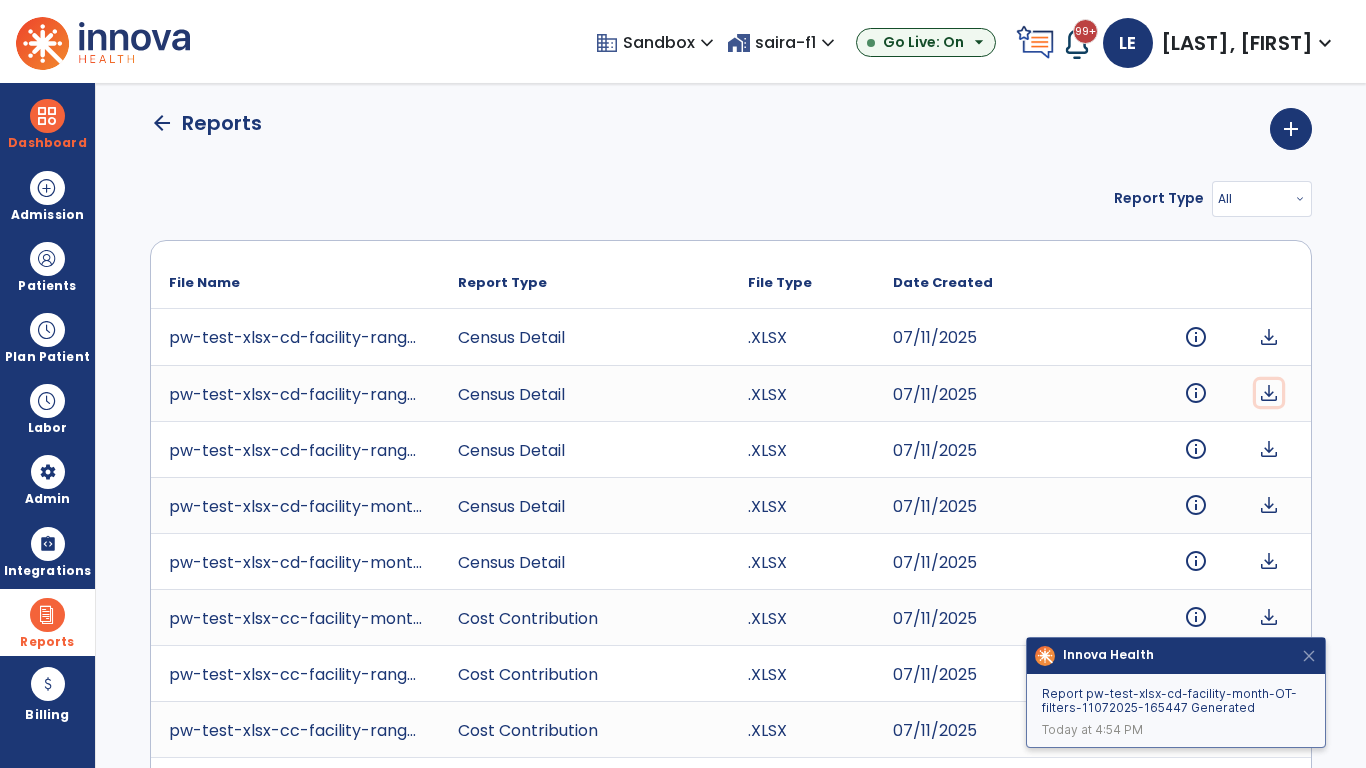 click on "download" 